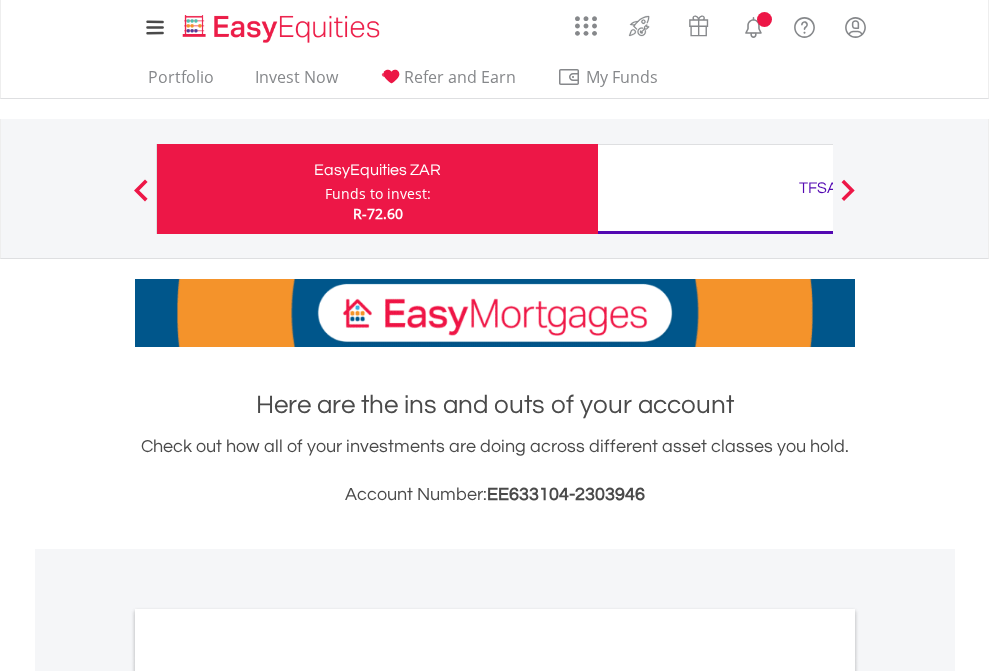 scroll, scrollTop: 0, scrollLeft: 0, axis: both 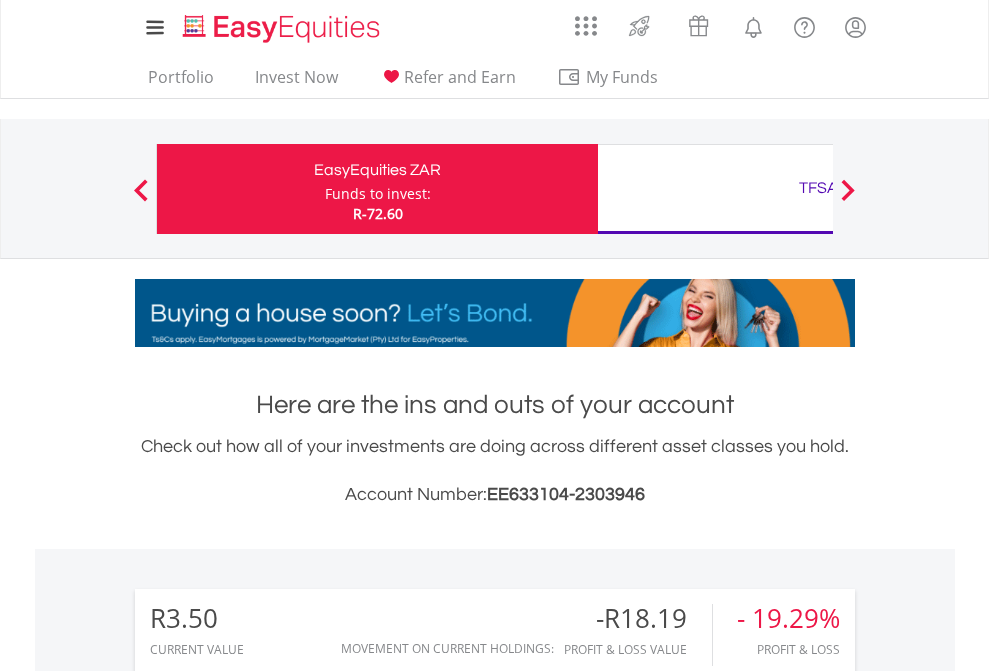 click on "Funds to invest:" at bounding box center [378, 194] 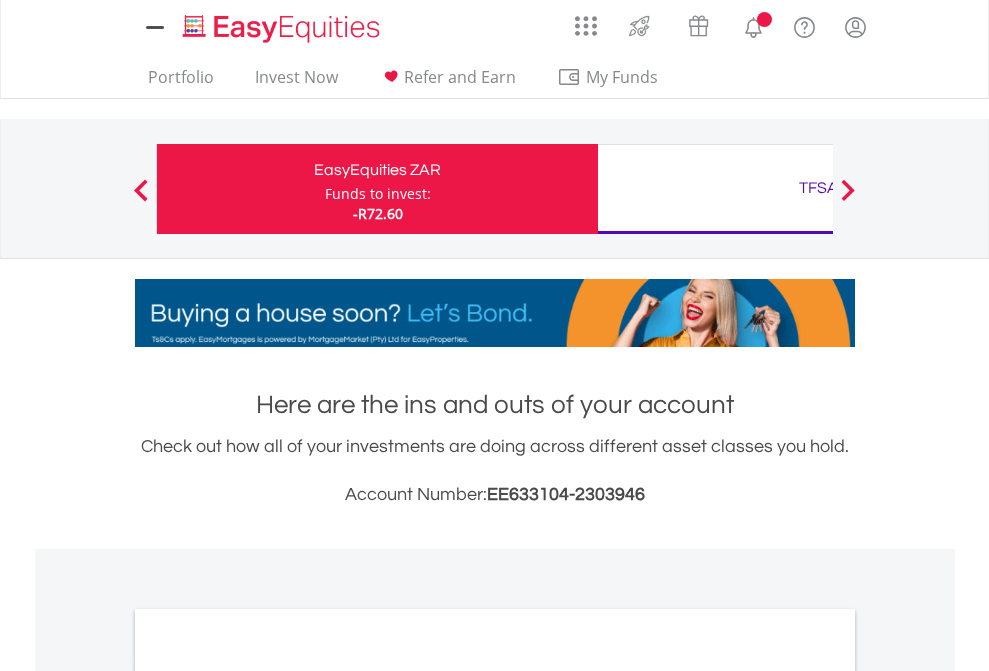 scroll, scrollTop: 0, scrollLeft: 0, axis: both 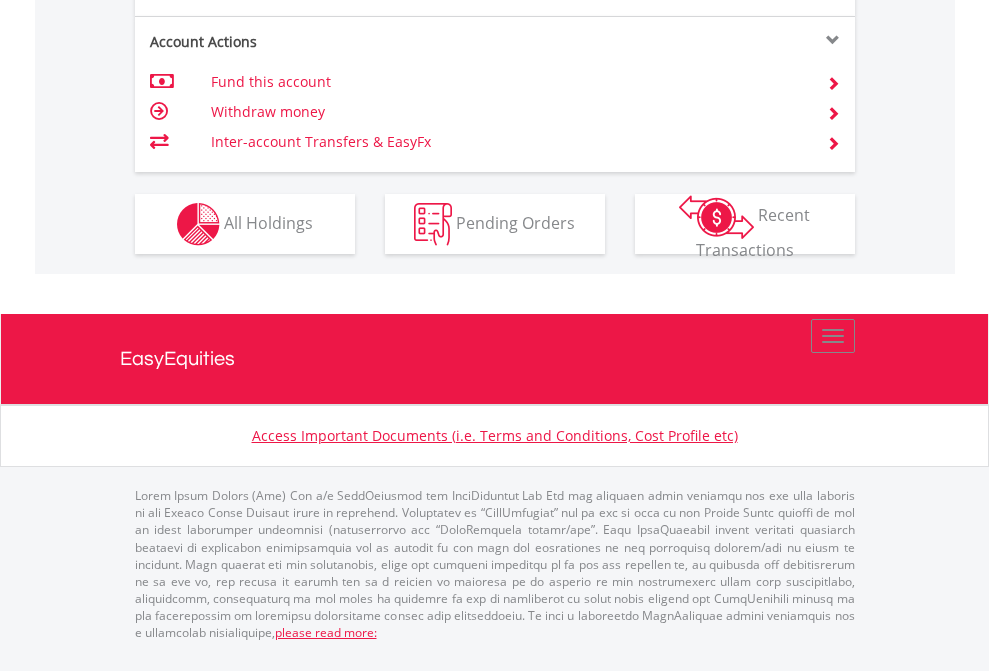 click on "Investment types" at bounding box center (706, -337) 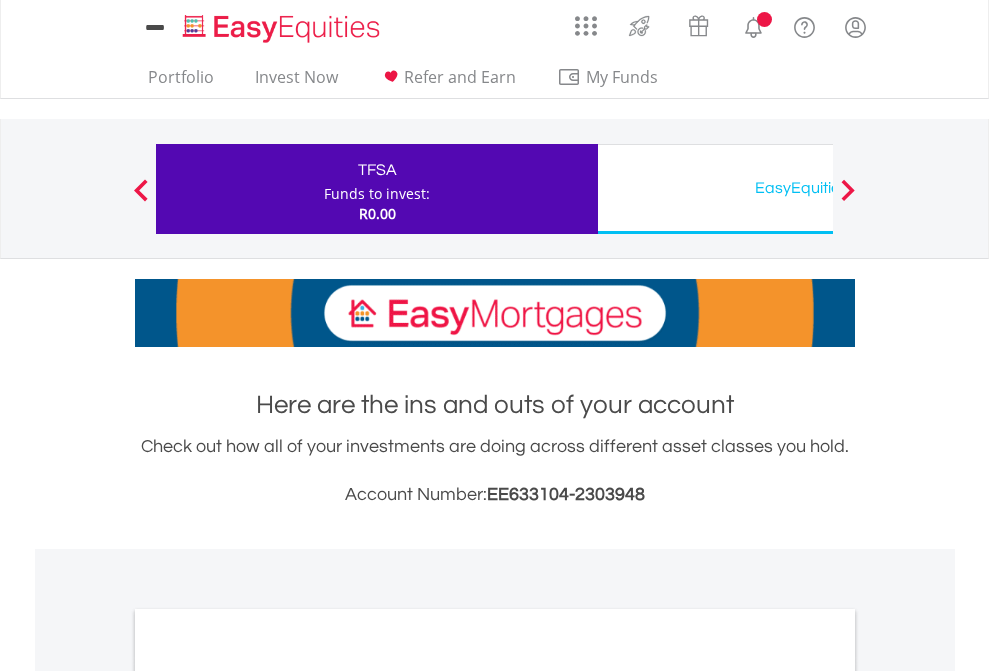 scroll, scrollTop: 0, scrollLeft: 0, axis: both 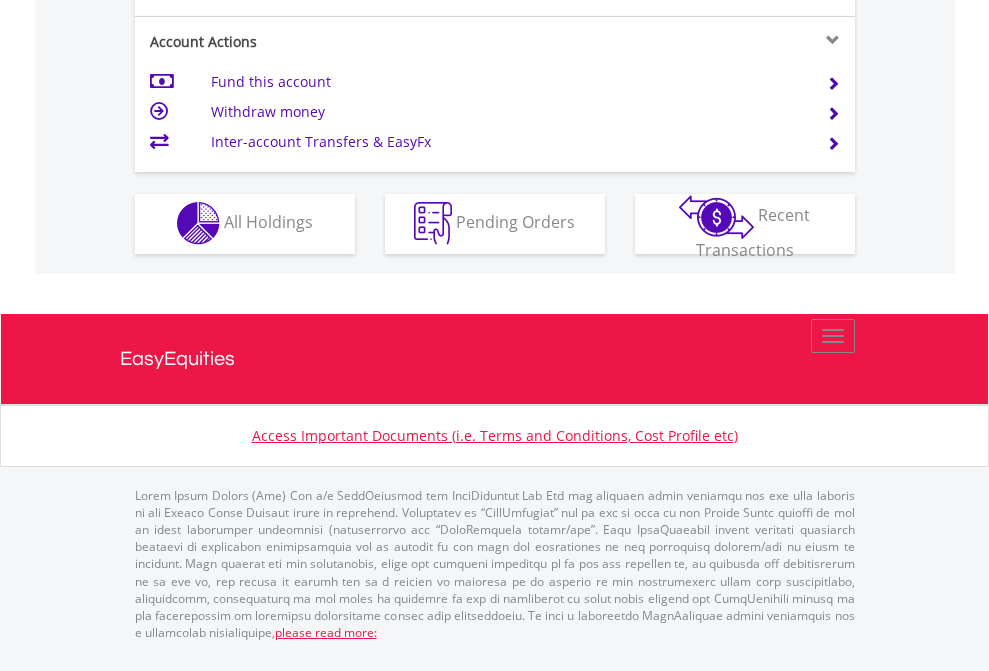 click on "Investment types" at bounding box center (706, -353) 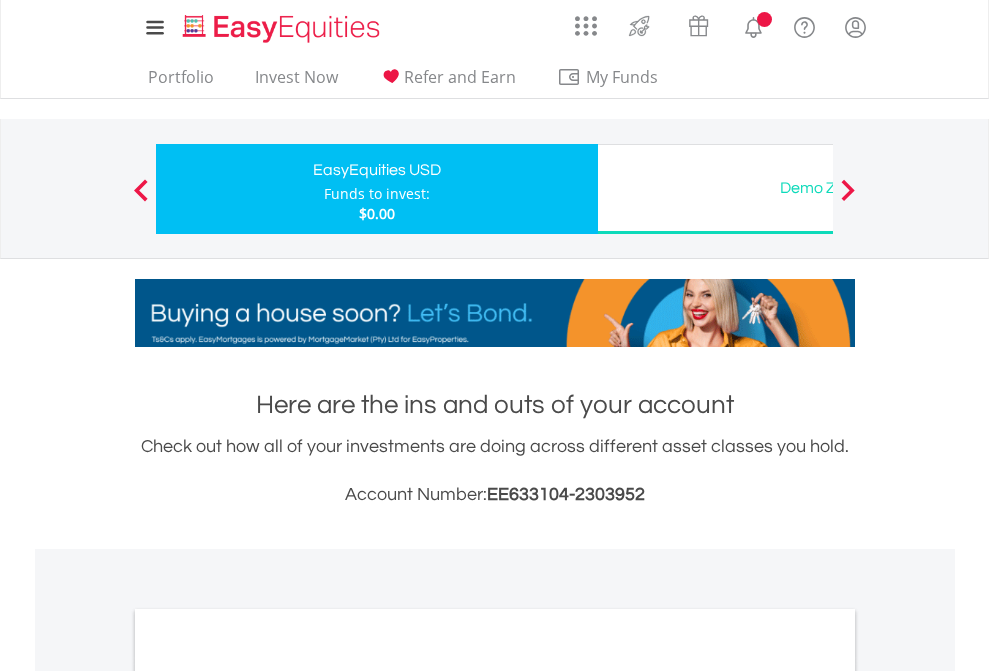 scroll, scrollTop: 0, scrollLeft: 0, axis: both 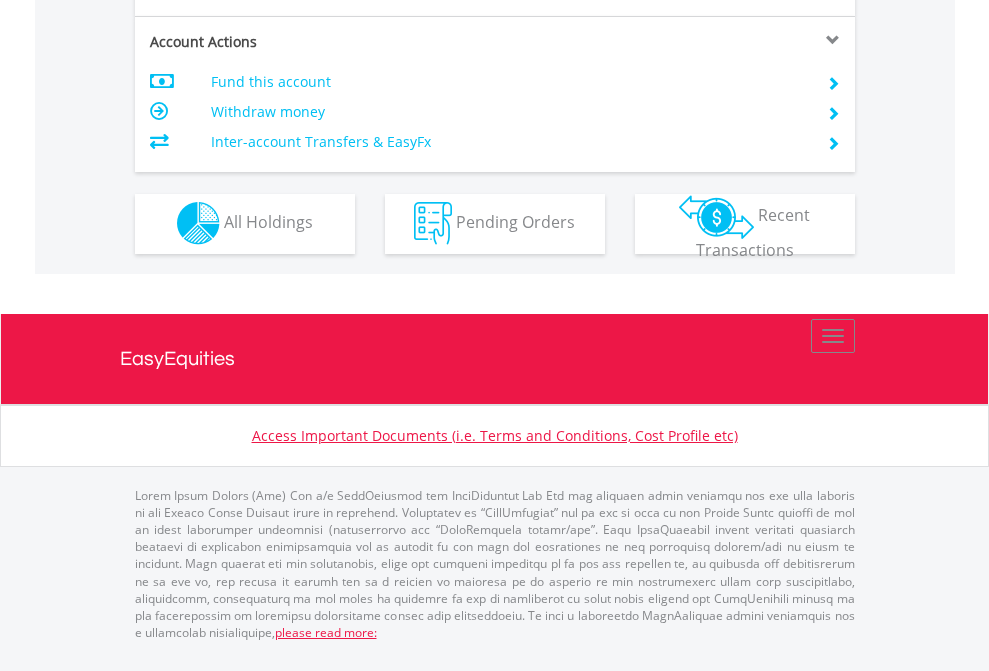 click on "Investment types" at bounding box center [706, -353] 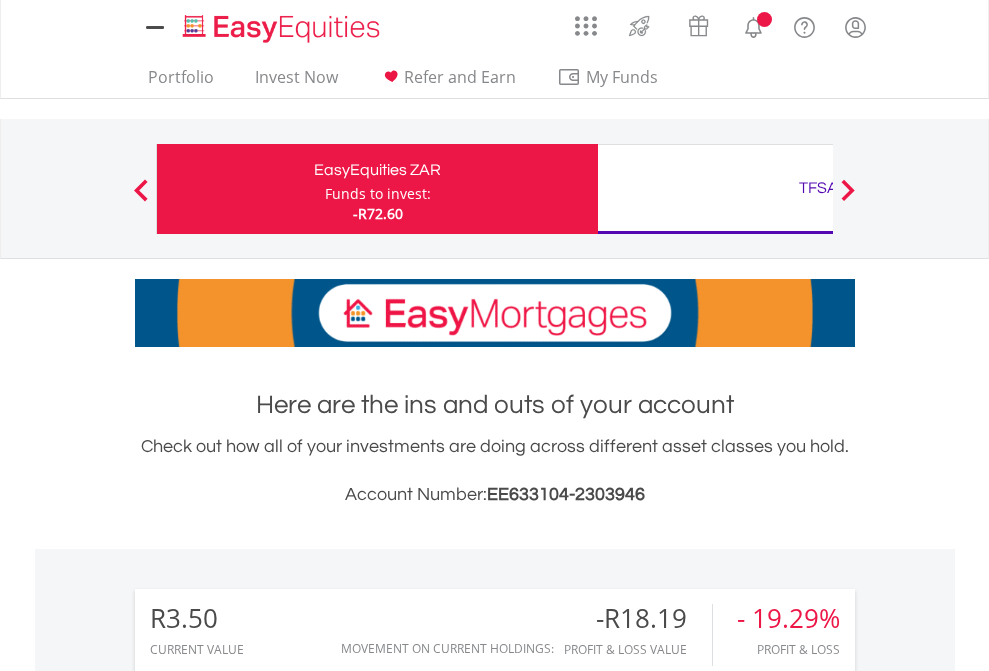 scroll, scrollTop: 1493, scrollLeft: 0, axis: vertical 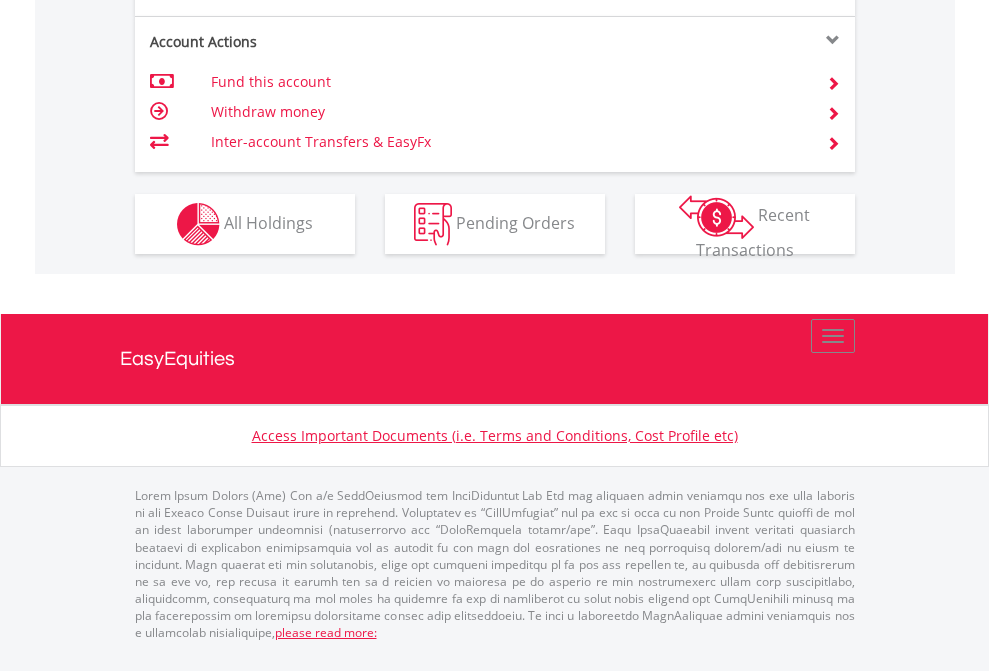 click on "All Holdings" at bounding box center [268, 222] 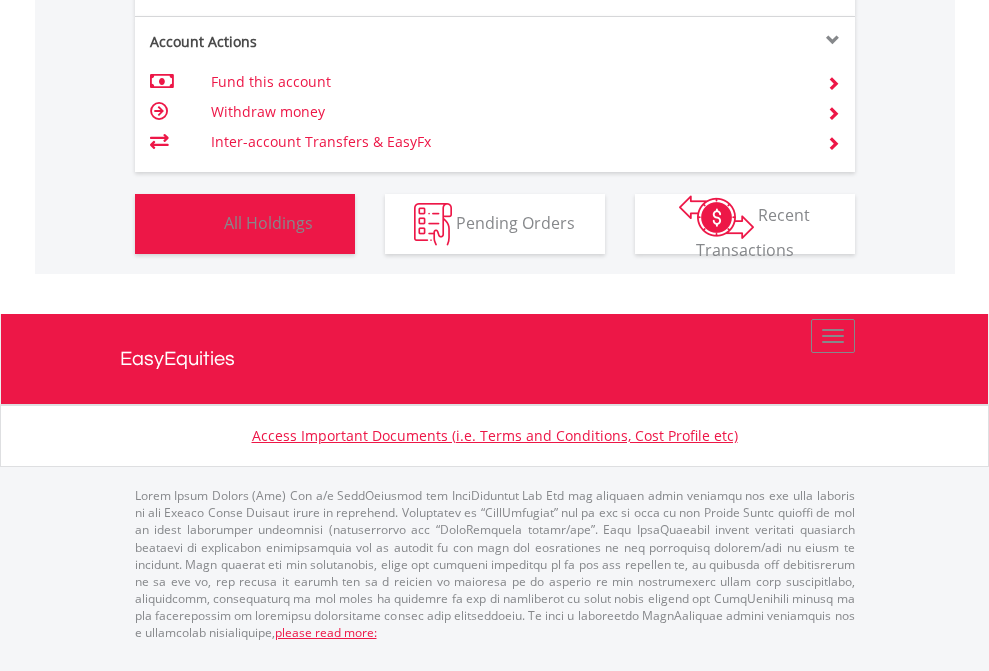 scroll, scrollTop: 999808, scrollLeft: 999687, axis: both 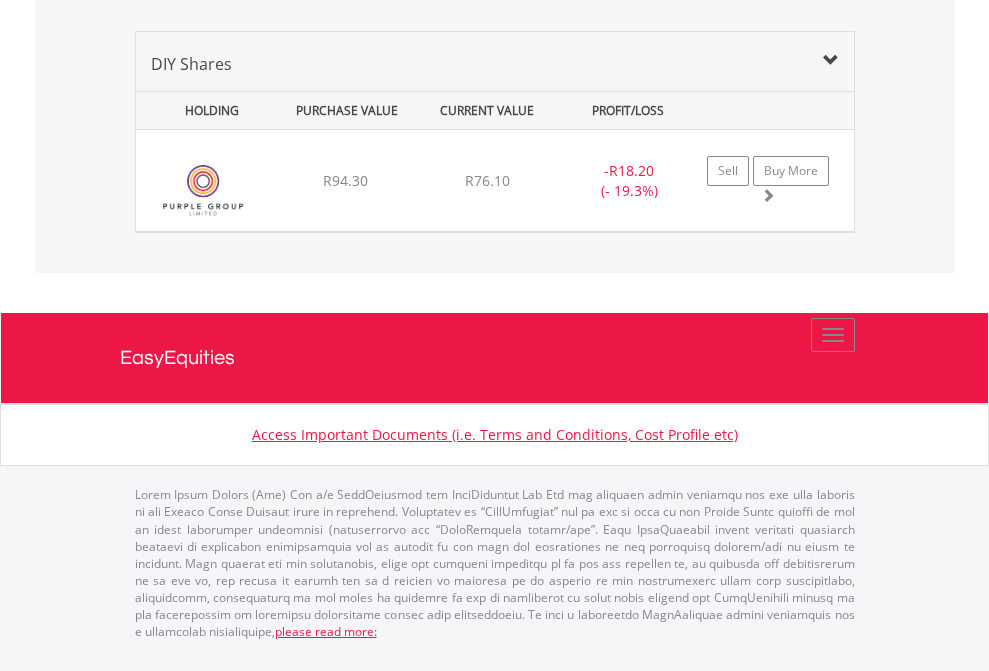 click on "TFSA" at bounding box center [818, -1339] 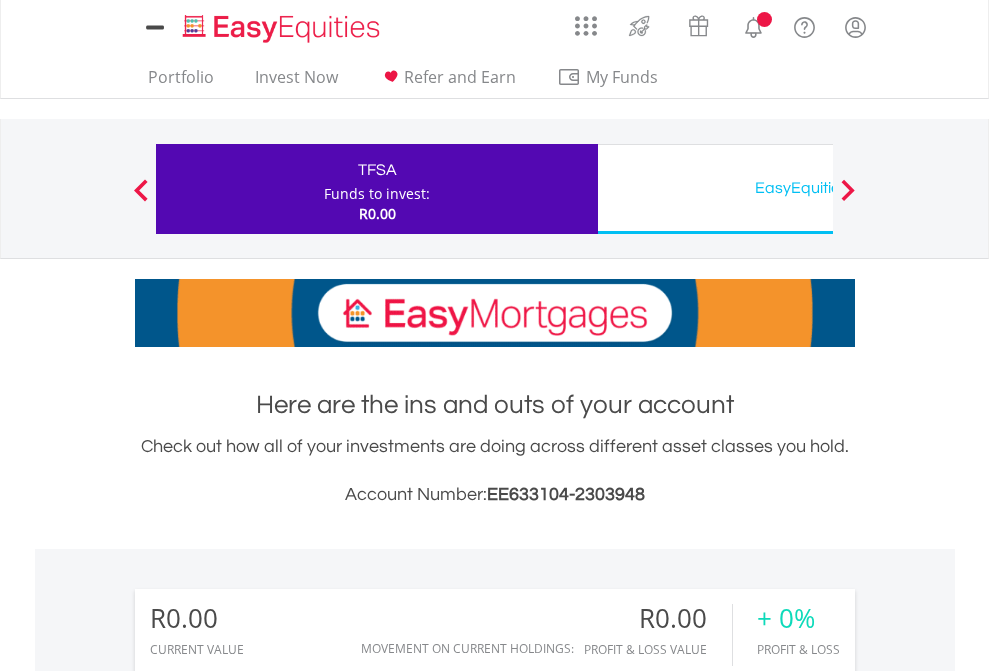 scroll, scrollTop: 1486, scrollLeft: 0, axis: vertical 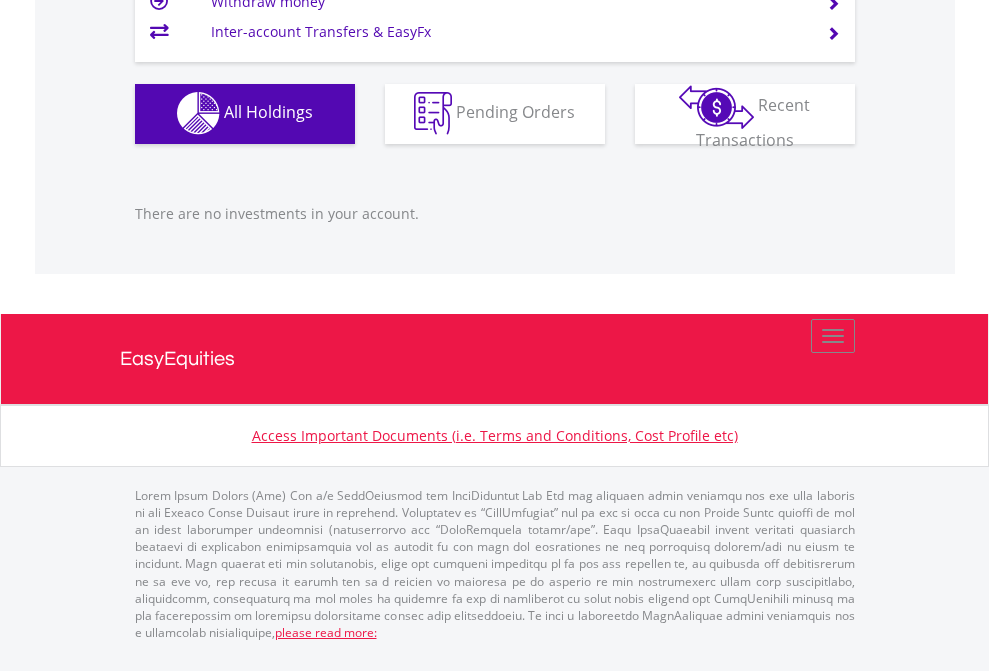 click on "EasyEquities USD" at bounding box center [818, -1142] 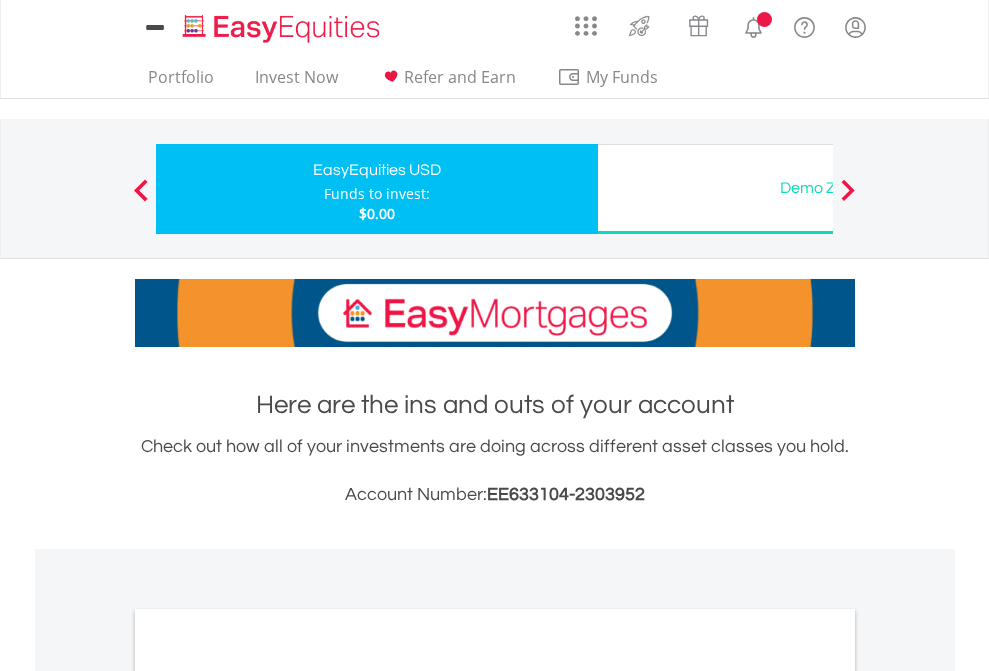 scroll, scrollTop: 0, scrollLeft: 0, axis: both 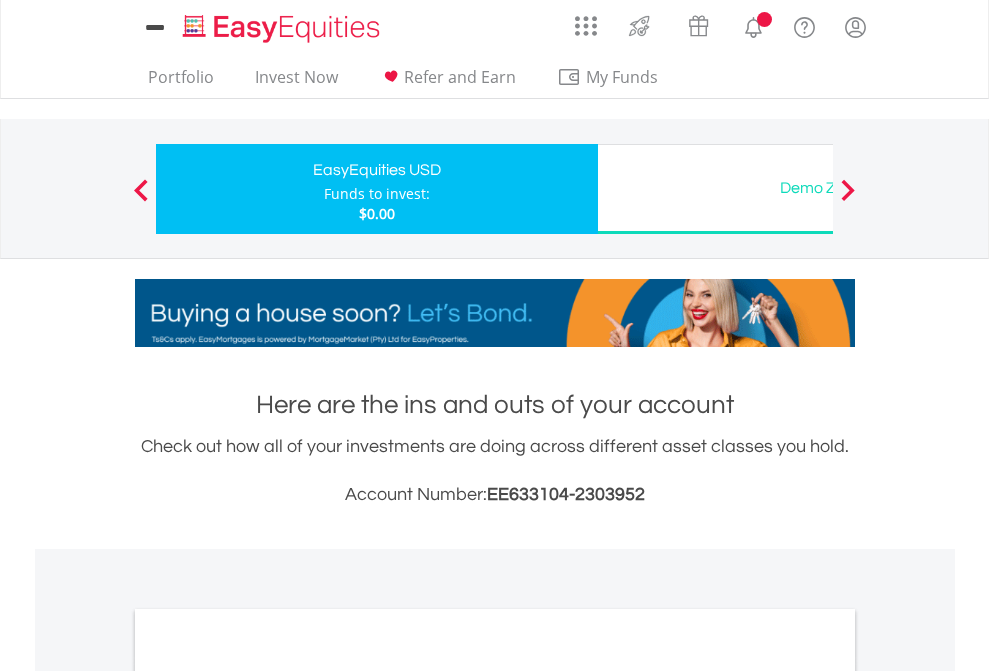 click on "All Holdings" at bounding box center (268, 1096) 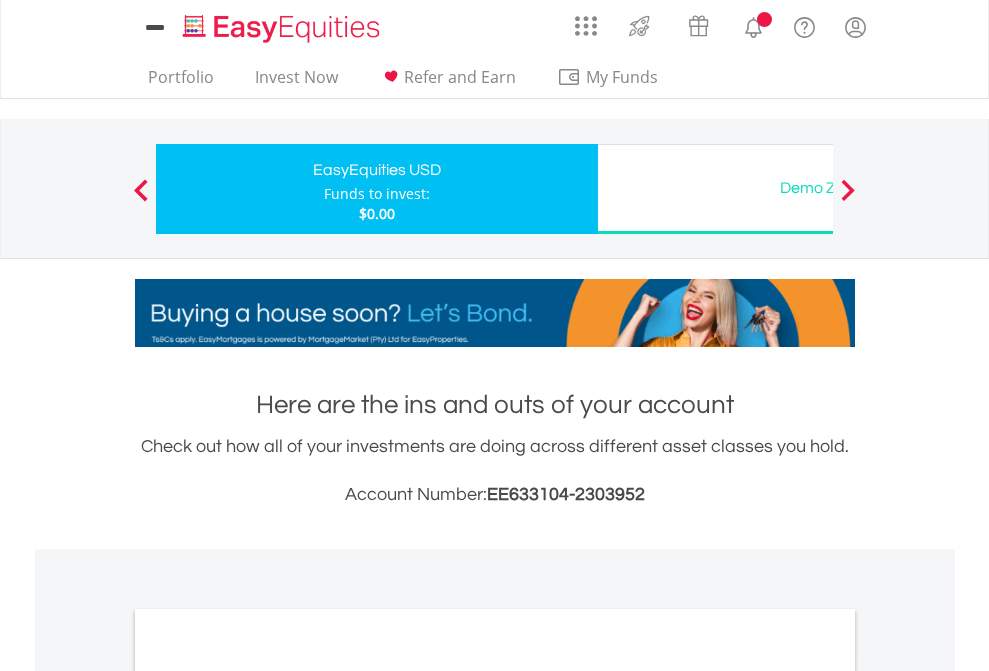 scroll, scrollTop: 1202, scrollLeft: 0, axis: vertical 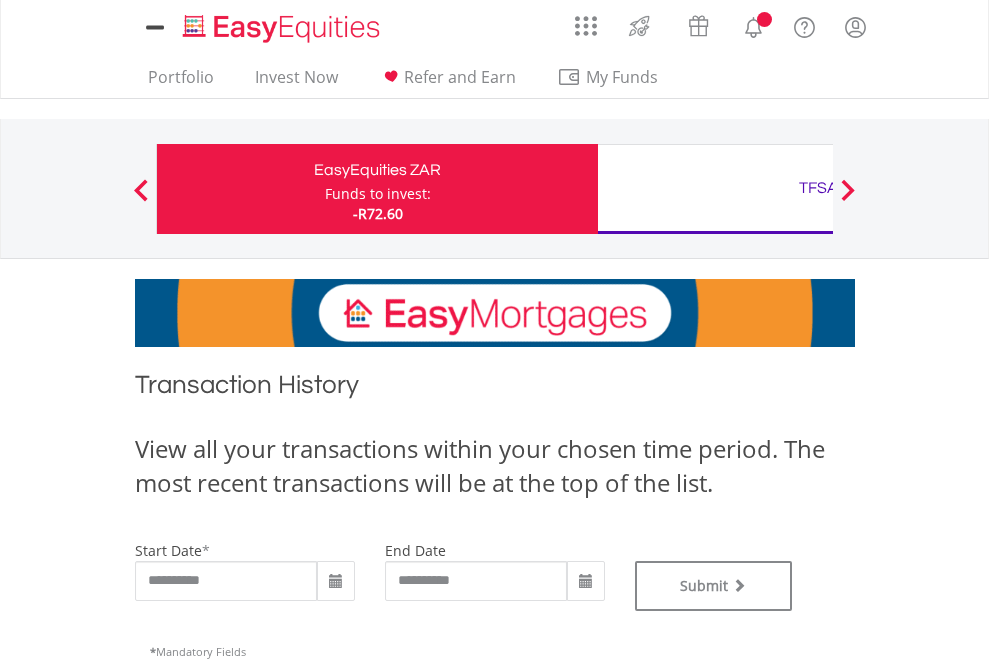 type on "**********" 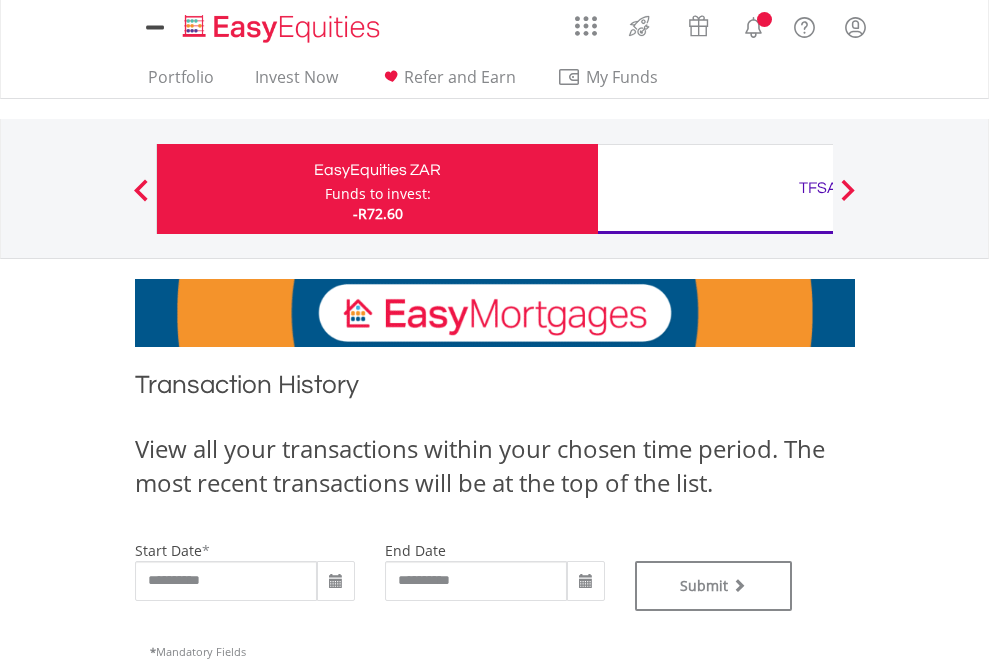 scroll, scrollTop: 0, scrollLeft: 0, axis: both 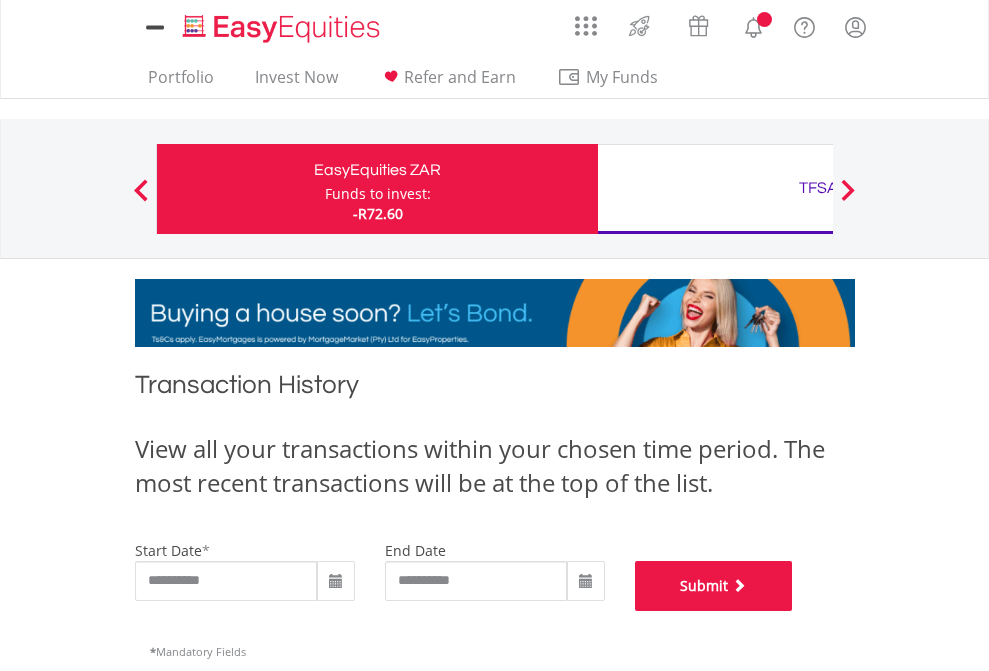 click on "Submit" at bounding box center [714, 586] 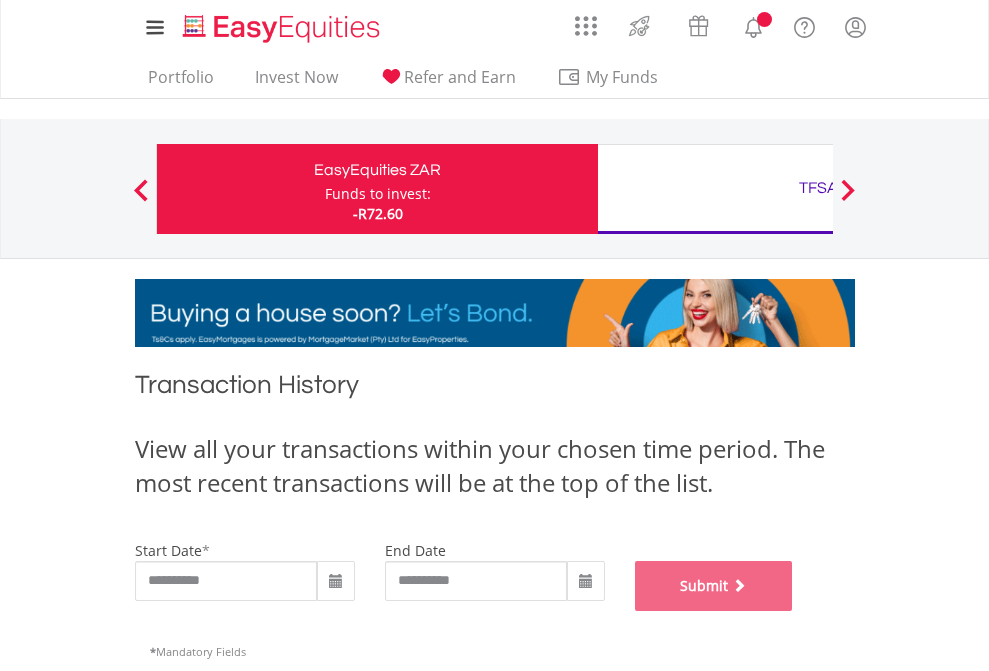 scroll, scrollTop: 811, scrollLeft: 0, axis: vertical 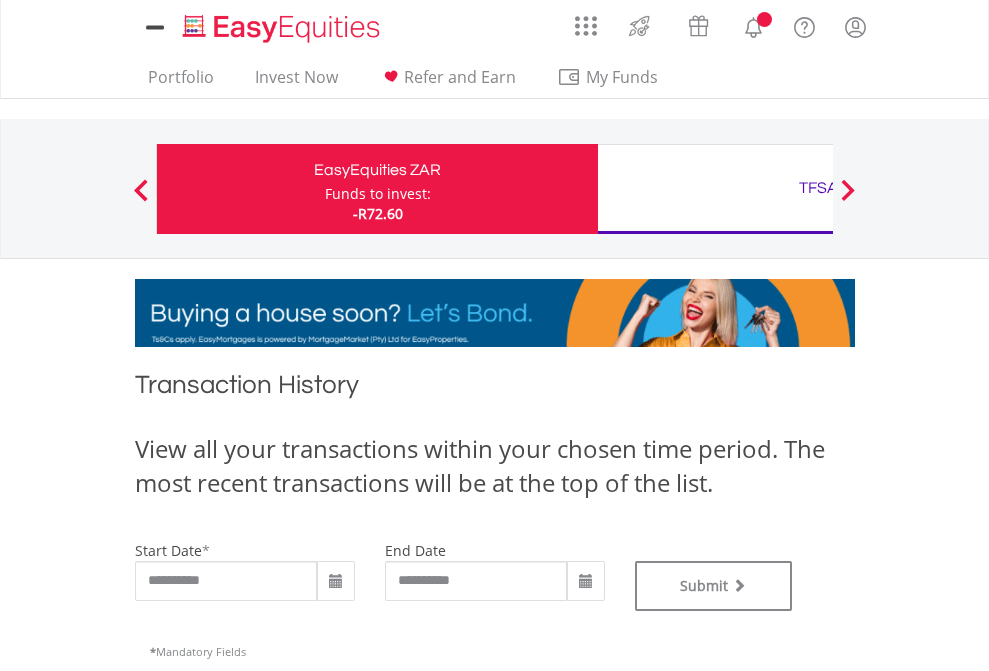 click on "TFSA" at bounding box center [818, 188] 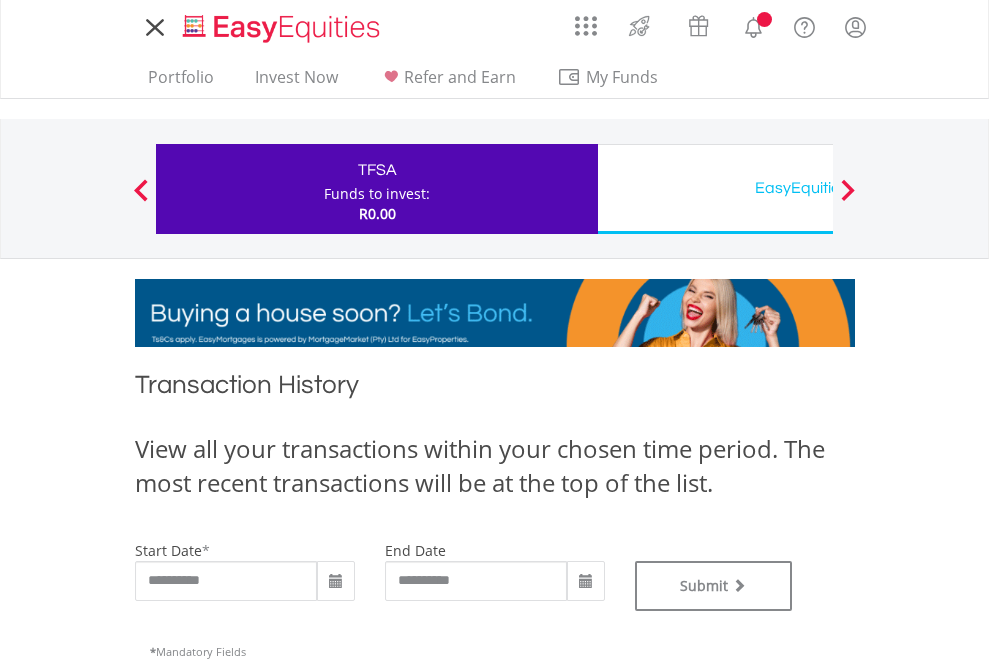scroll, scrollTop: 0, scrollLeft: 0, axis: both 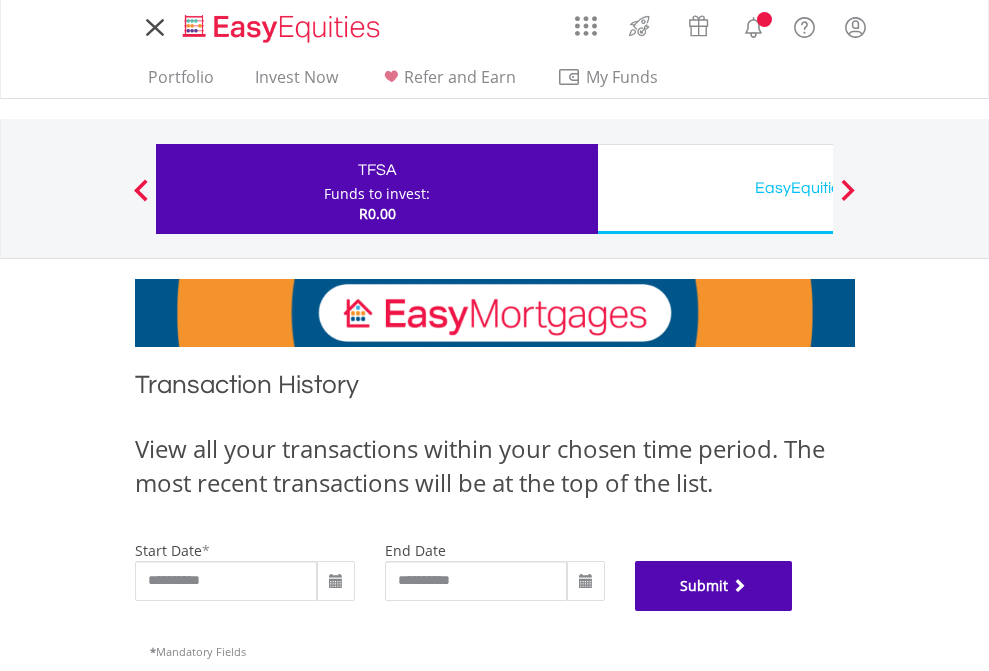click on "Submit" at bounding box center [714, 586] 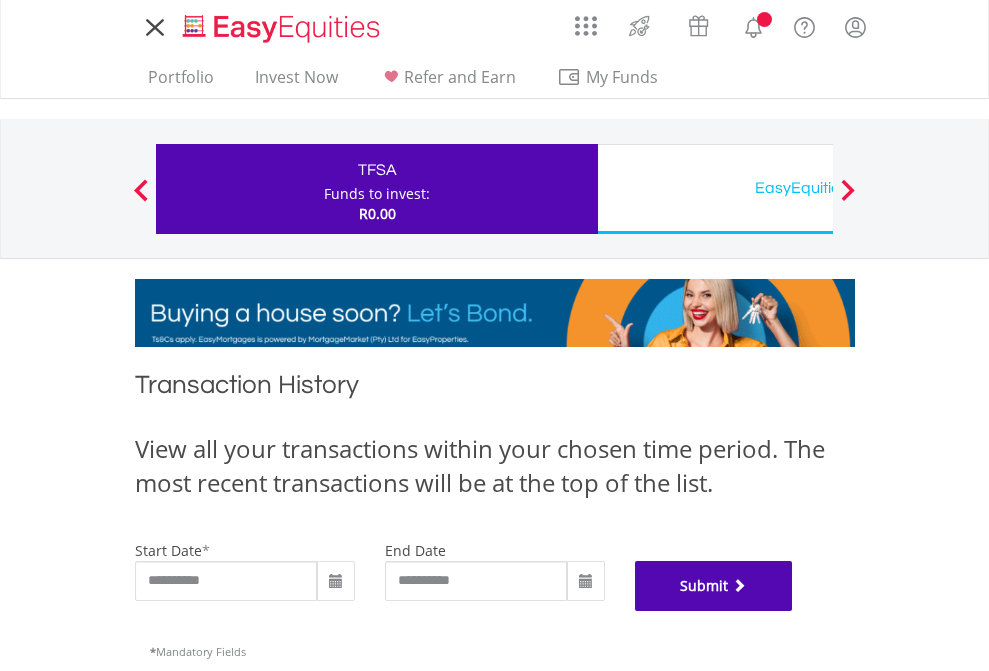 scroll, scrollTop: 811, scrollLeft: 0, axis: vertical 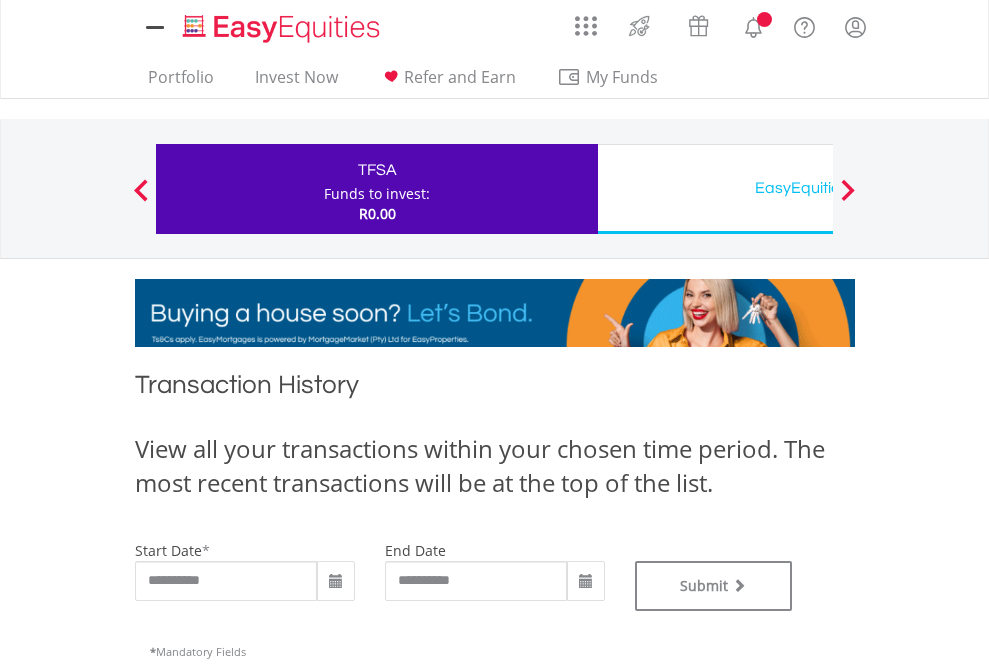 click on "EasyEquities USD" at bounding box center [818, 188] 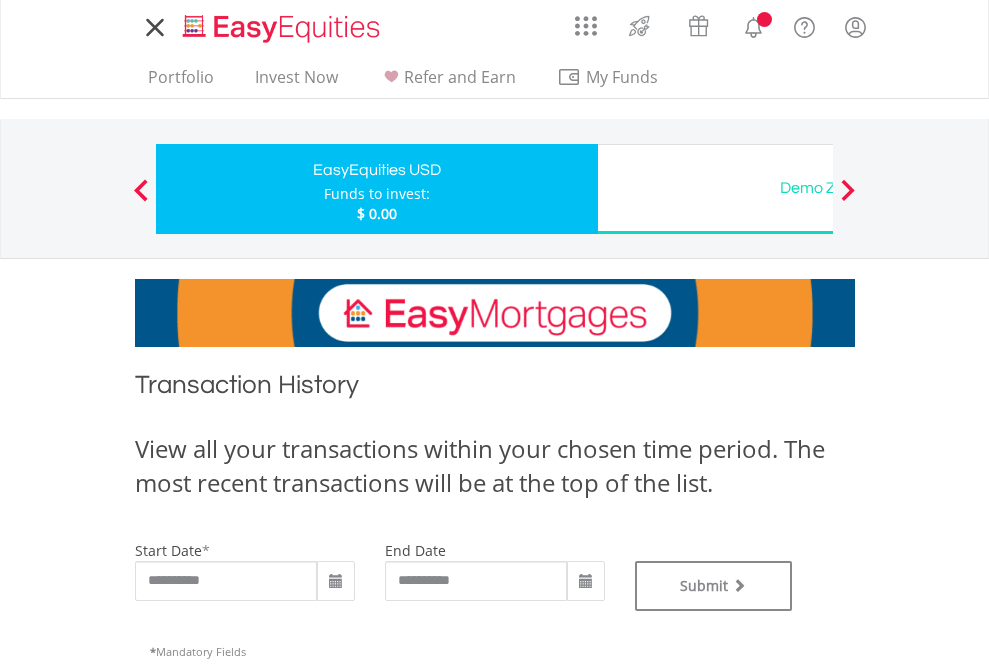 scroll, scrollTop: 0, scrollLeft: 0, axis: both 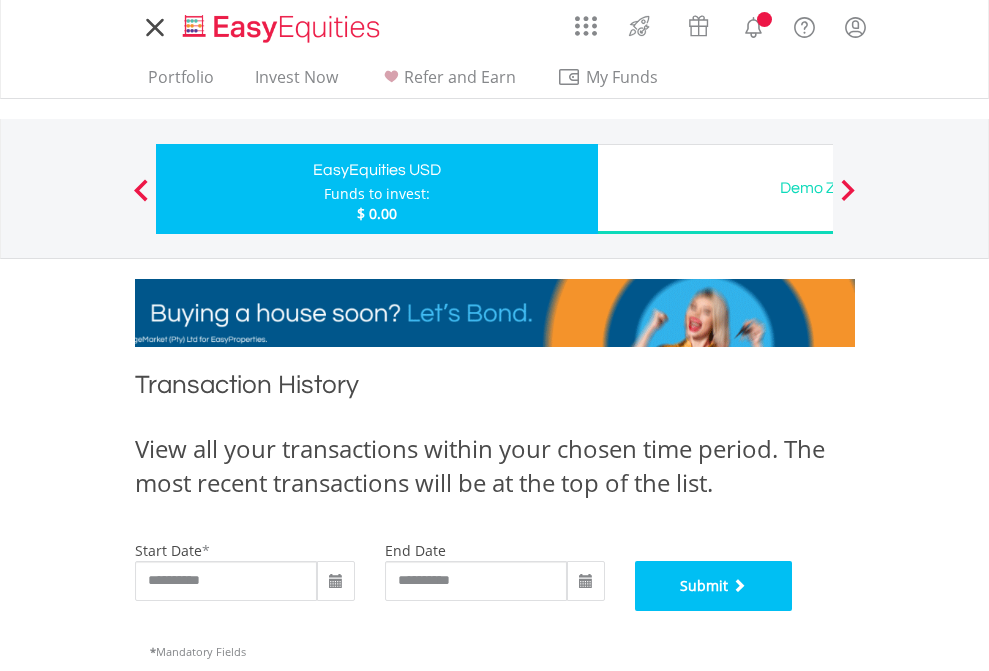 click on "Submit" at bounding box center [714, 586] 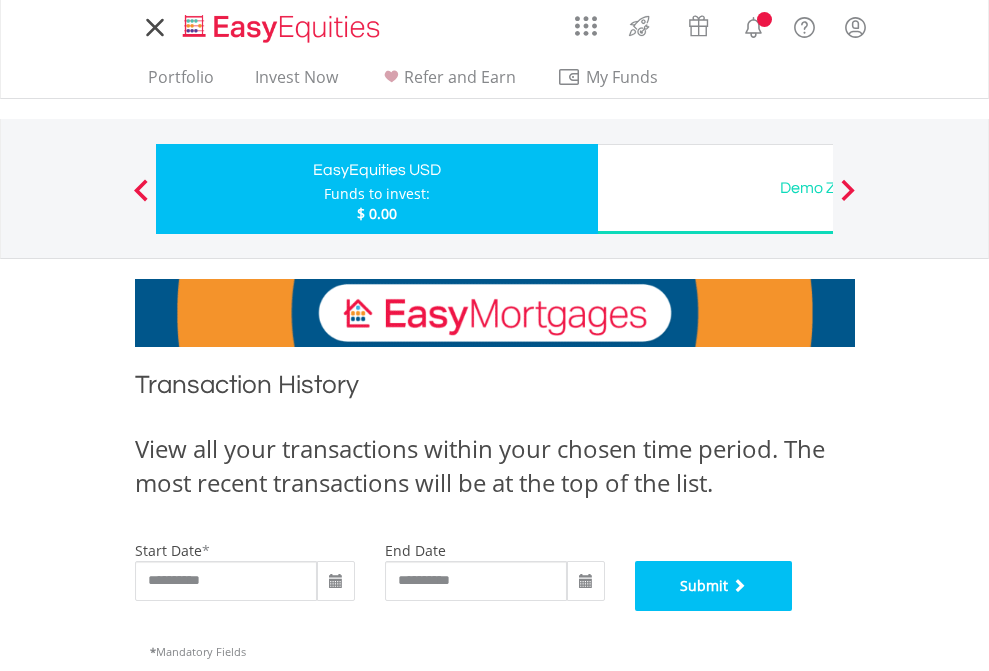 scroll, scrollTop: 811, scrollLeft: 0, axis: vertical 